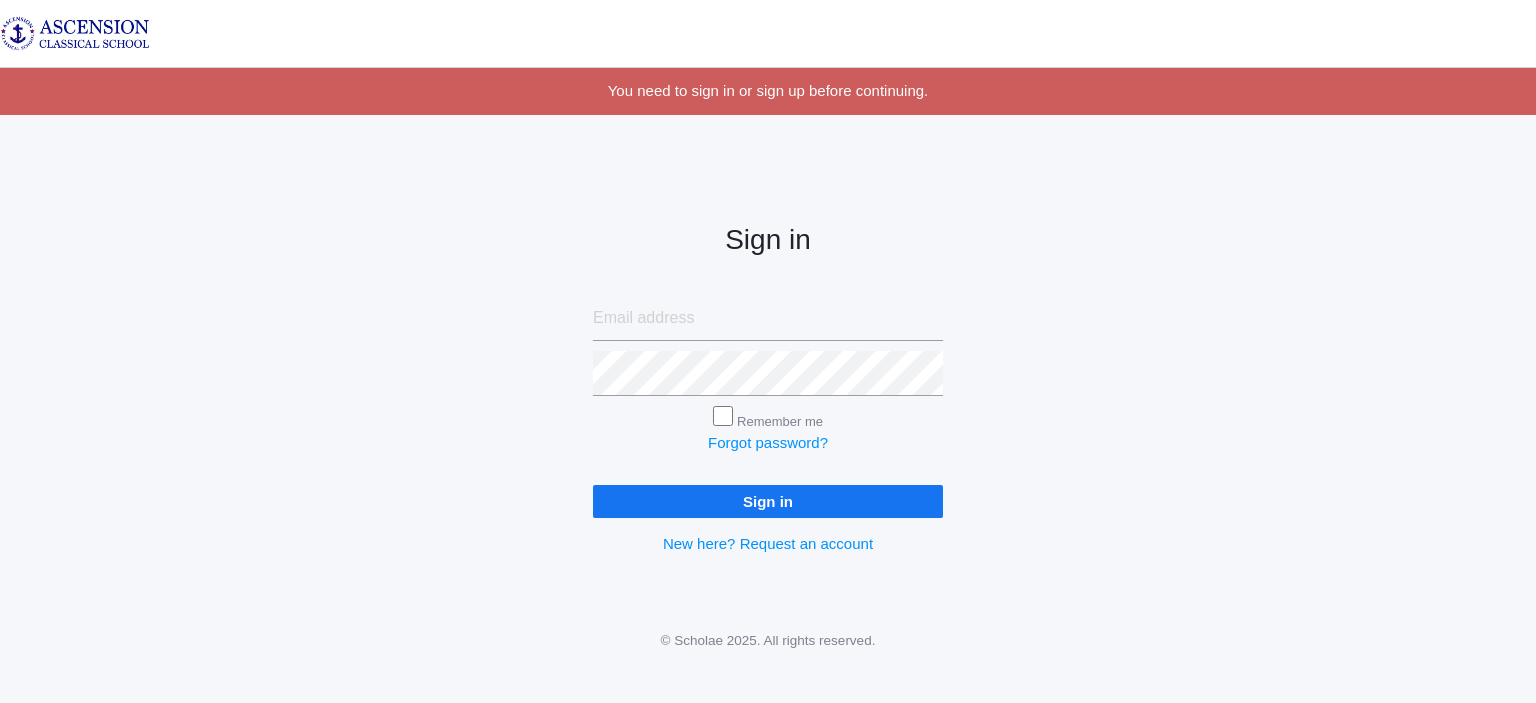 scroll, scrollTop: 0, scrollLeft: 0, axis: both 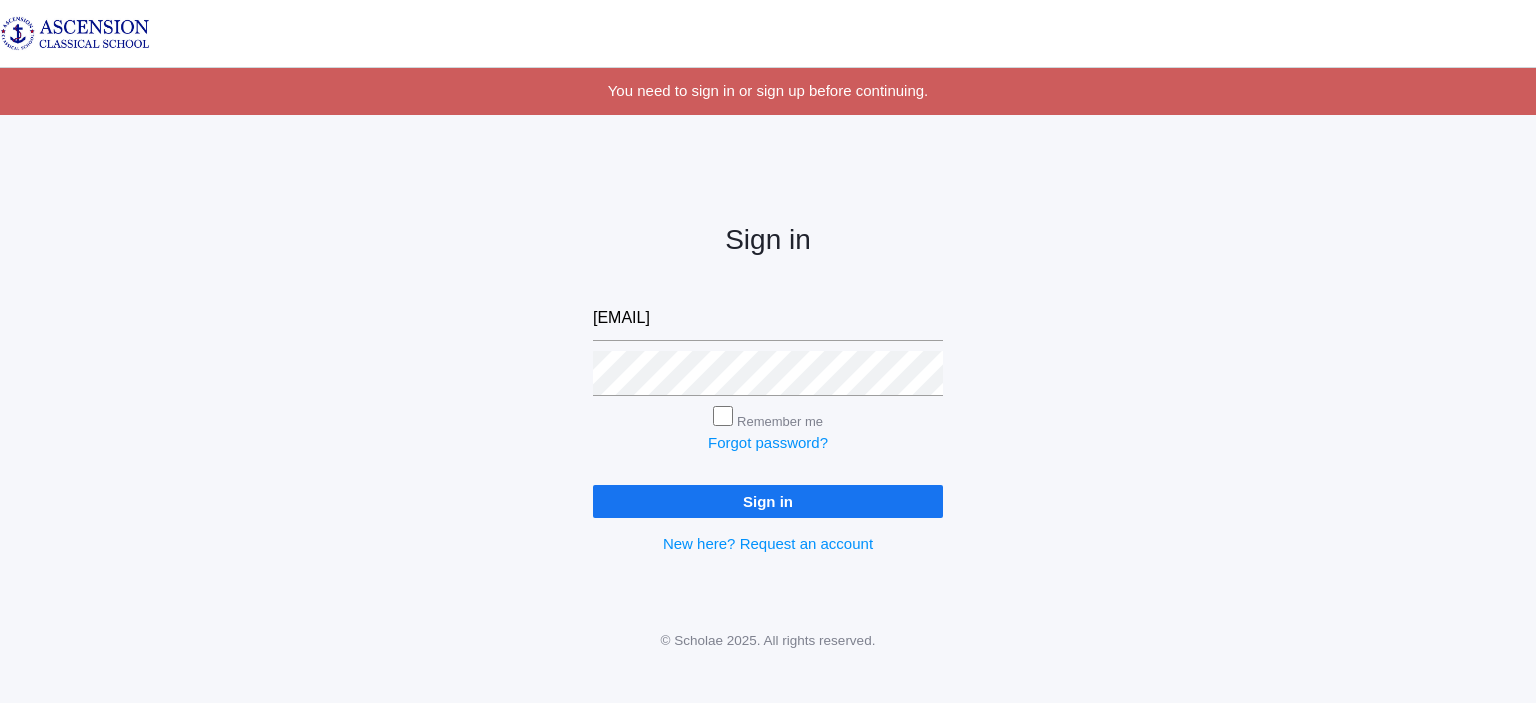type on "[EMAIL]" 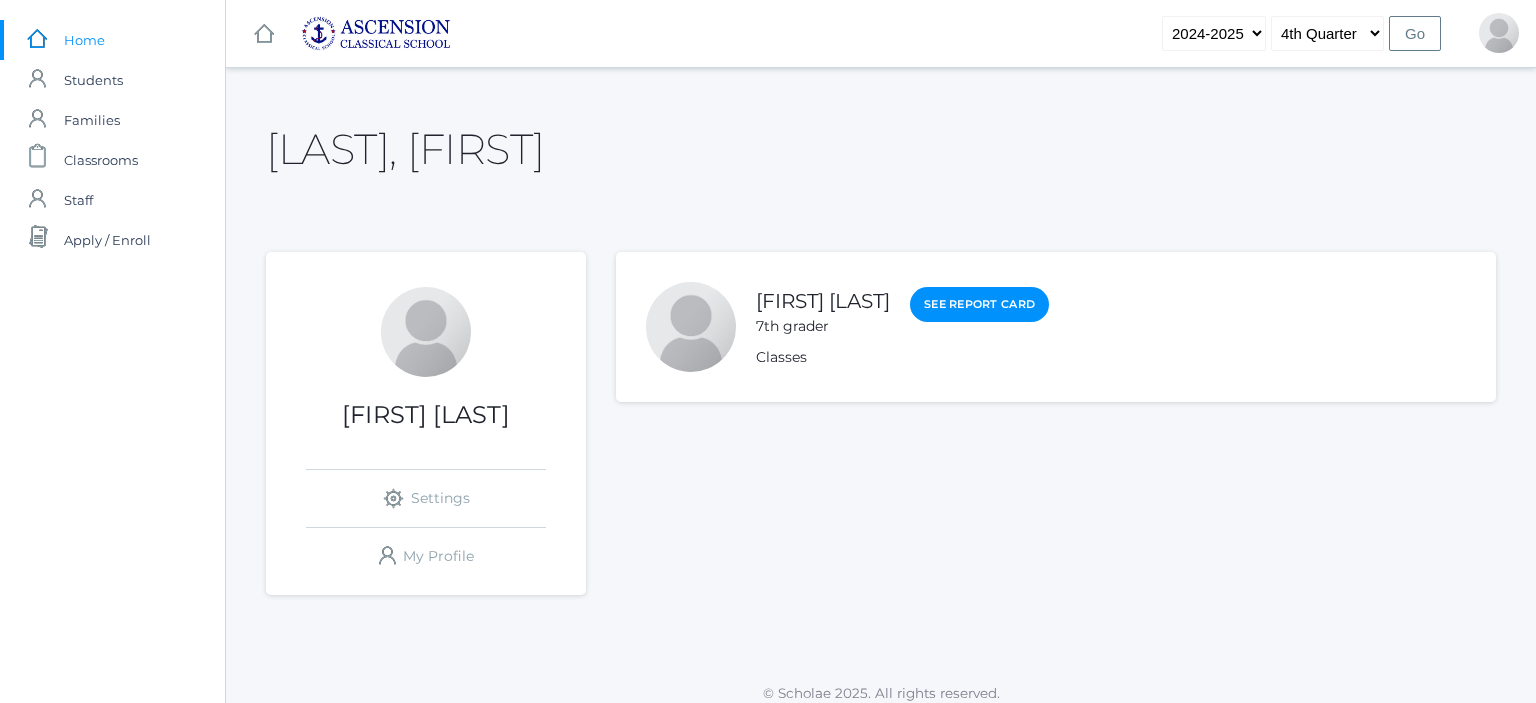 scroll, scrollTop: 0, scrollLeft: 0, axis: both 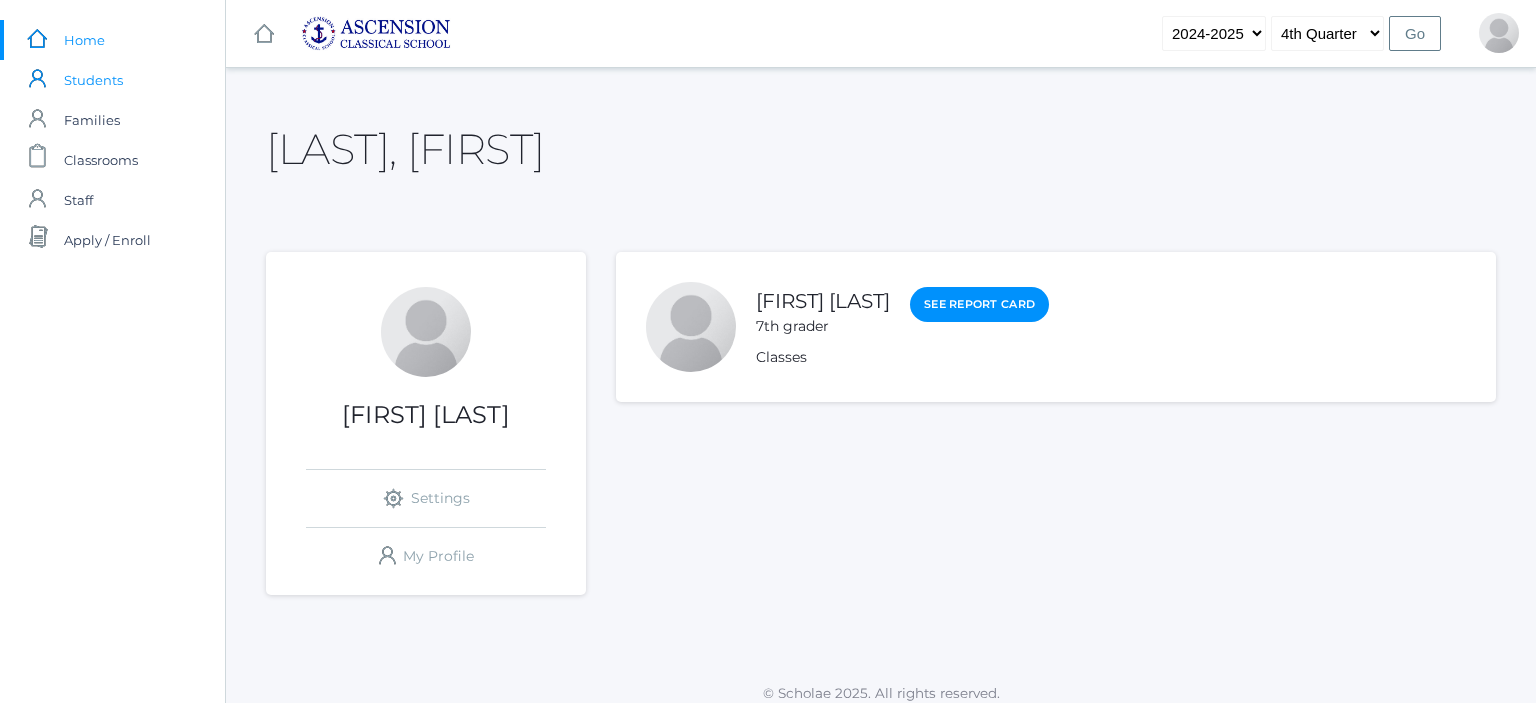 click on "Students" at bounding box center (93, 80) 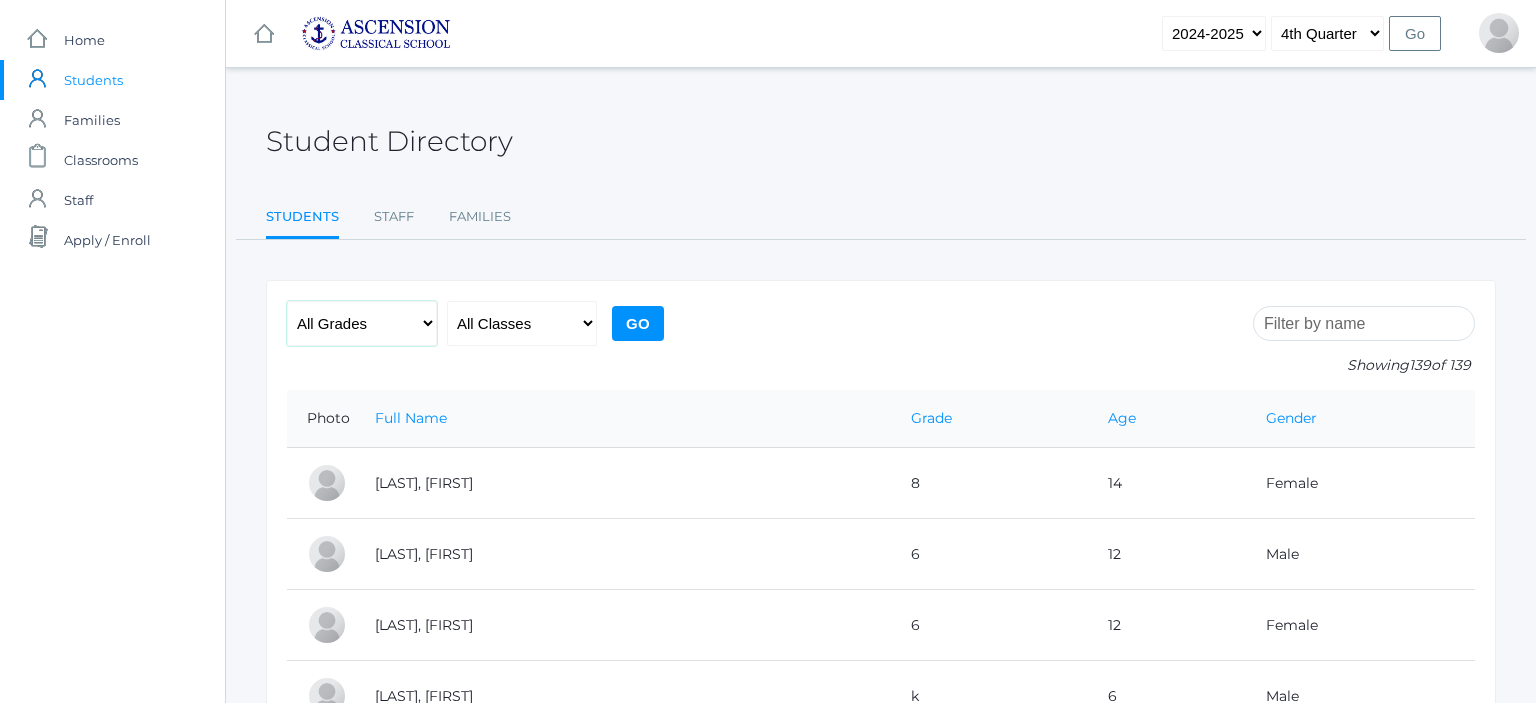 click on "All Grades
Grammar
- Kindergarten
- 1st Grade
- 2nd Grade
- 3rd Grade
- 4th Grade
- 5th Grade
Logic
- 6th Grade
- 7th Grade
- 8th Grade
Rhetoric
- 9th Grade
- 10th Grade
- 11th Grade" at bounding box center [362, 323] 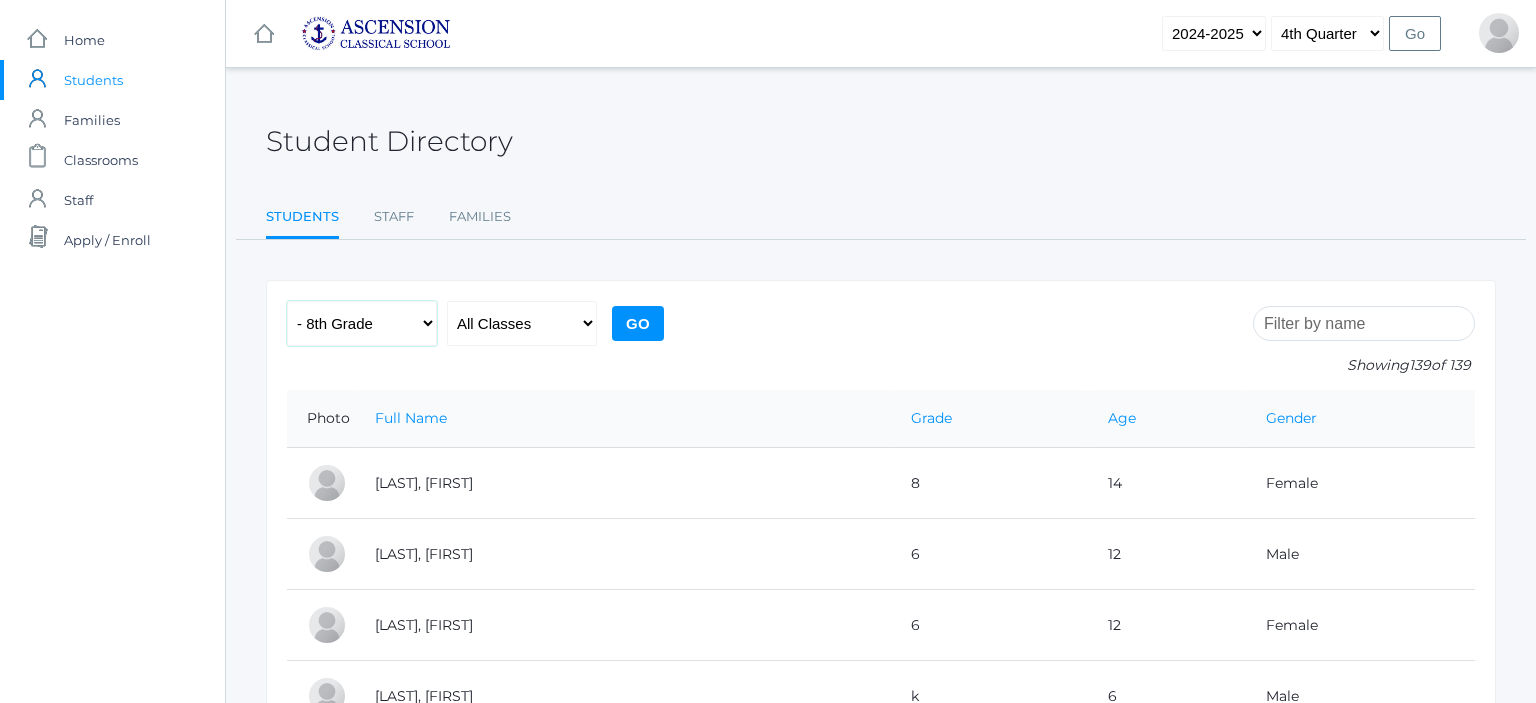 click on "- 8th Grade" at bounding box center (0, 0) 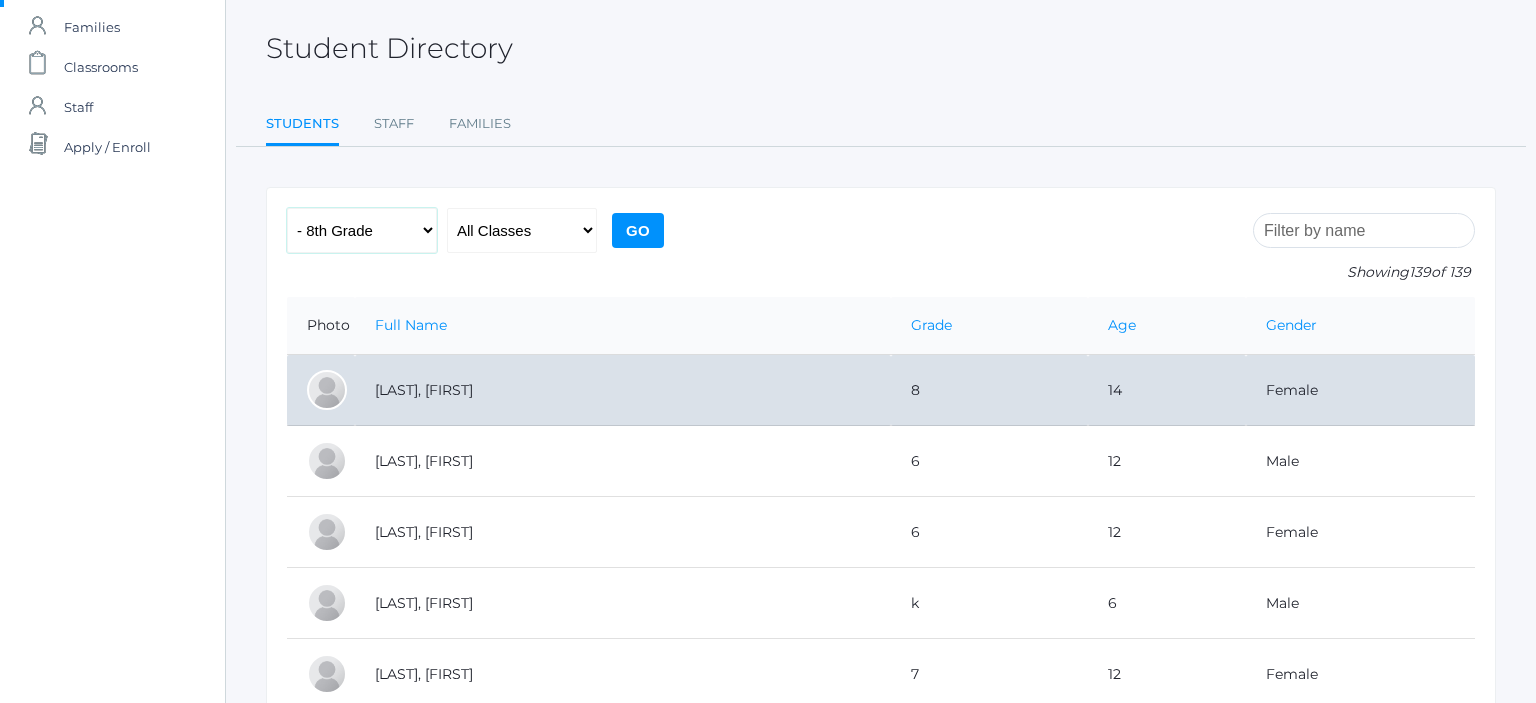 scroll, scrollTop: 0, scrollLeft: 0, axis: both 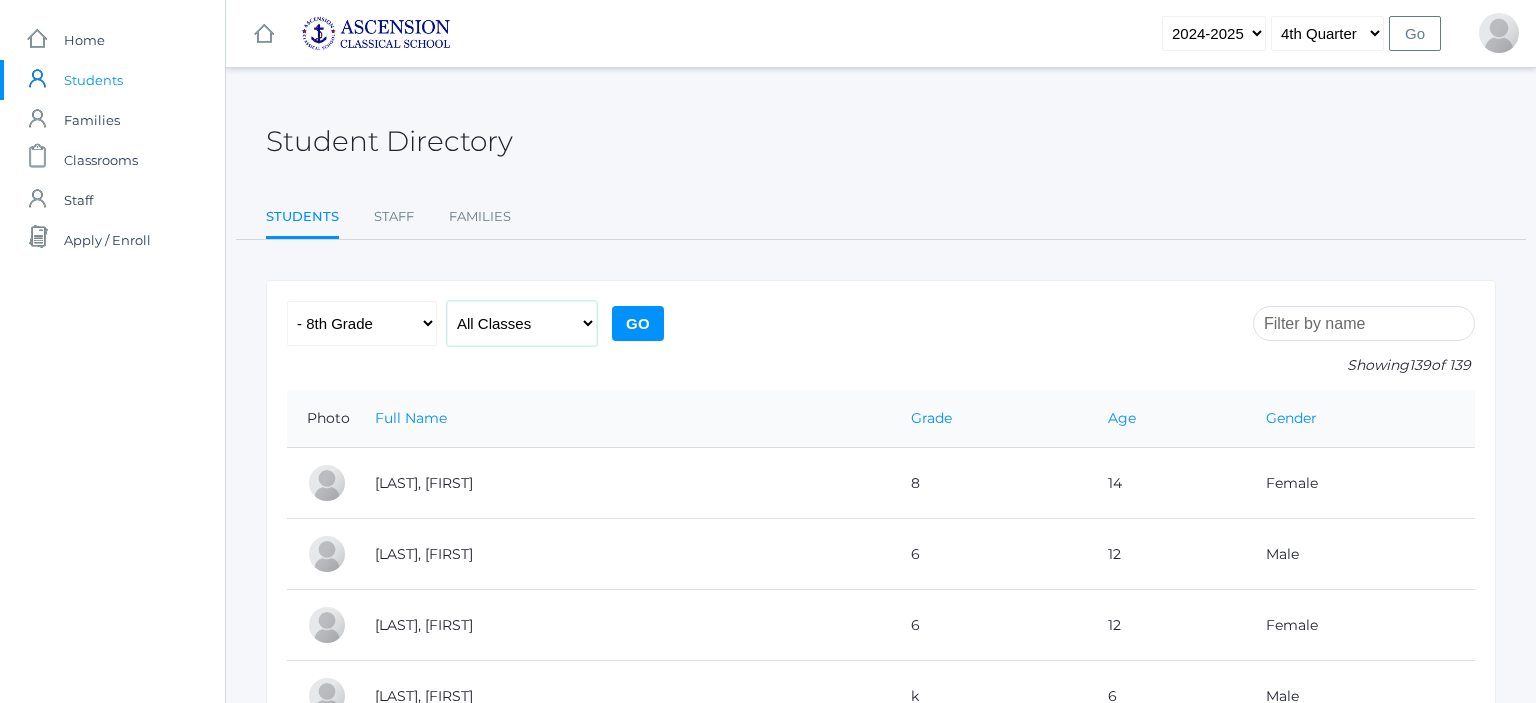 click on "All Classes
Grammar
- *KIND - Kindergarten
- 01LA - First Grade
- 02LA - Second Grade
- 03LA - Third Grade
- 04LA - Fourth Grade
- 05LA - Fifth Grade
- GRART - Grammar Art
- GRART - Grammar Art
- GRART - Grammar Art
- GRART - Grammar Art
- GRART - Grammar Art
- GRART - Grammar Art  5th Grade
- GRLATIN - Latin K-5
- NATURE - Nature Studies
- NATURE - Nature Studies
- NATURE - Nature Studies
- NATURE - Nature Studies
- NATURE - Nature Studies
- NATURE - Nature Studies
Logic
- 06BIBLE - Bible
- 06HOME - Homeroom-6
- 06KEYB - Keyboarding
- 06LAT - Latin
- 06LWH - English
- 06LWH - History
- 06MATH - Math
- 06SCI - General Science" at bounding box center [522, 323] 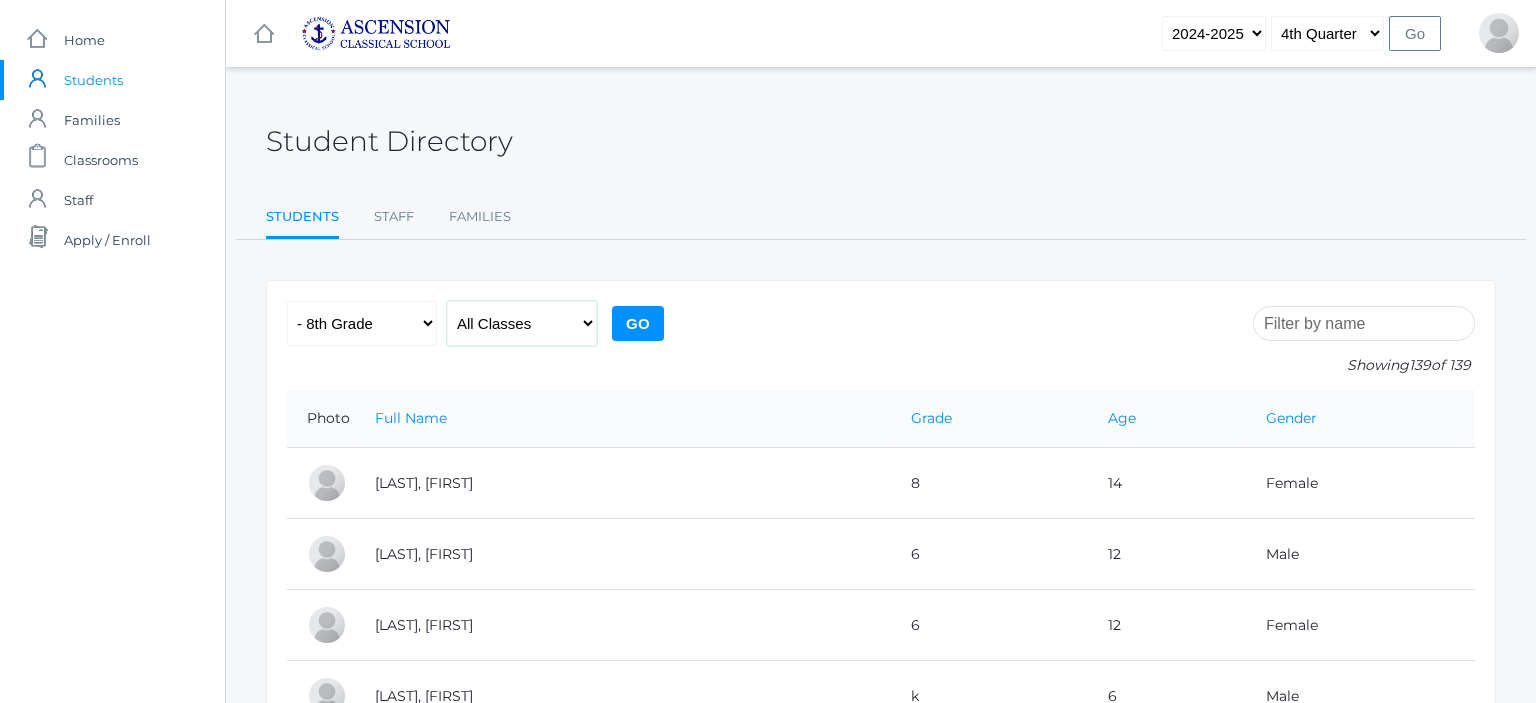 select on "1597" 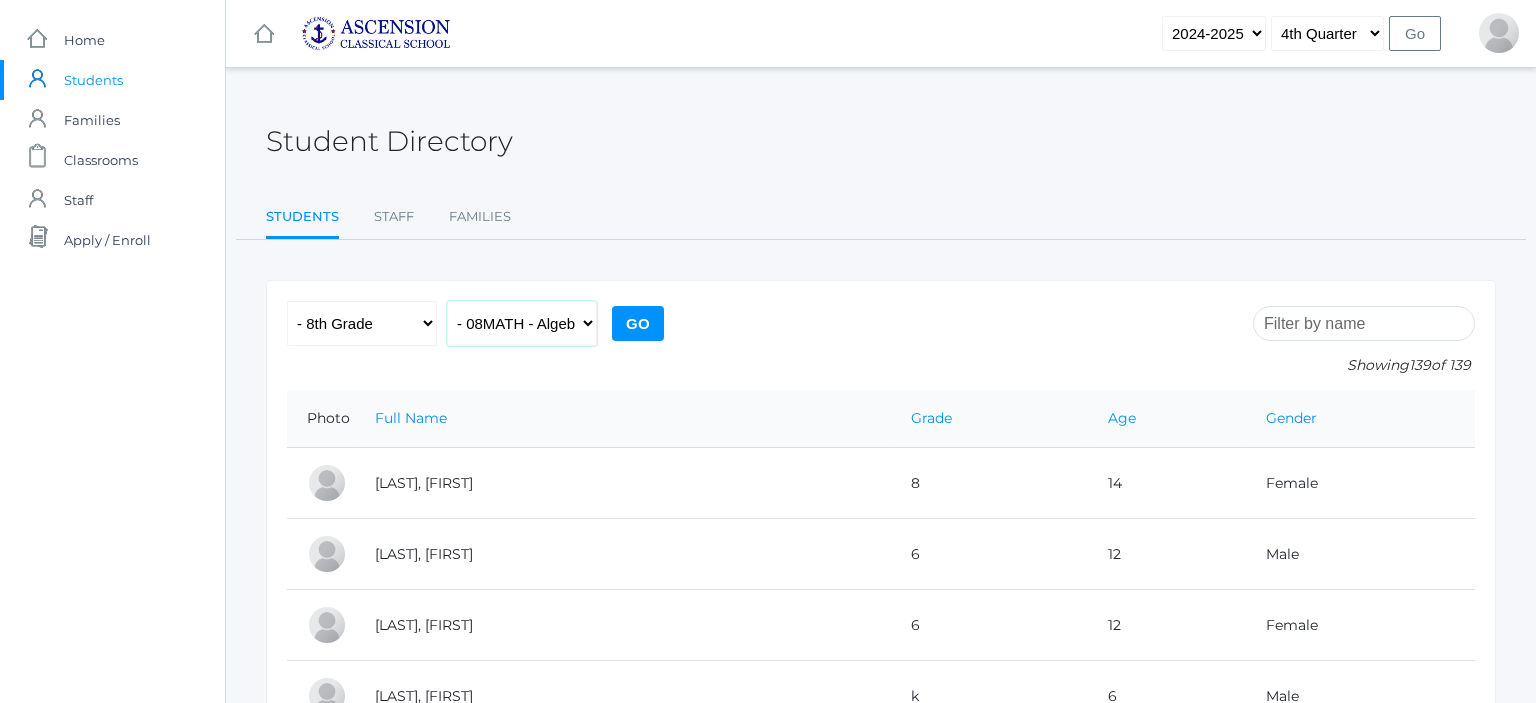 click on "- 08MATH - Algebra I" at bounding box center (0, 0) 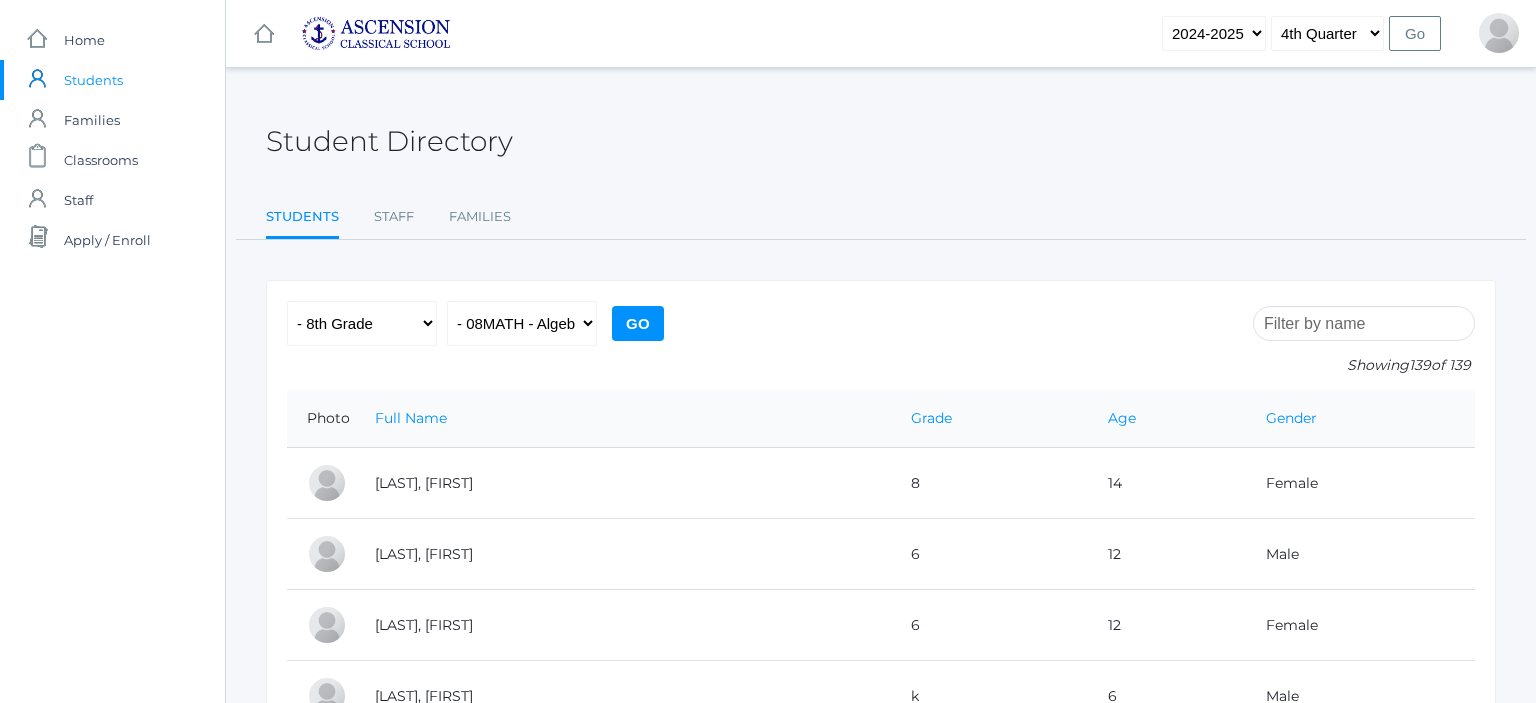 click on "Go" at bounding box center (638, 323) 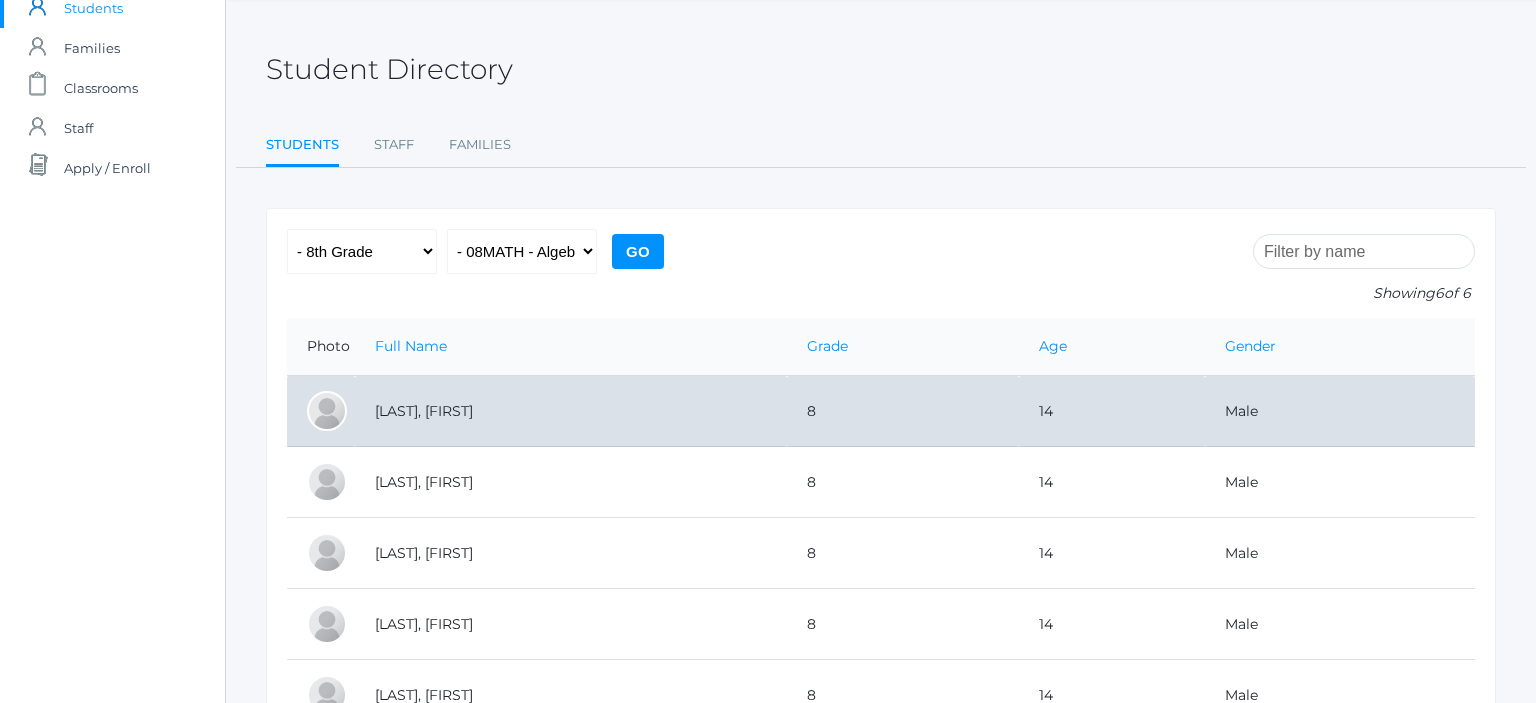 scroll, scrollTop: 0, scrollLeft: 0, axis: both 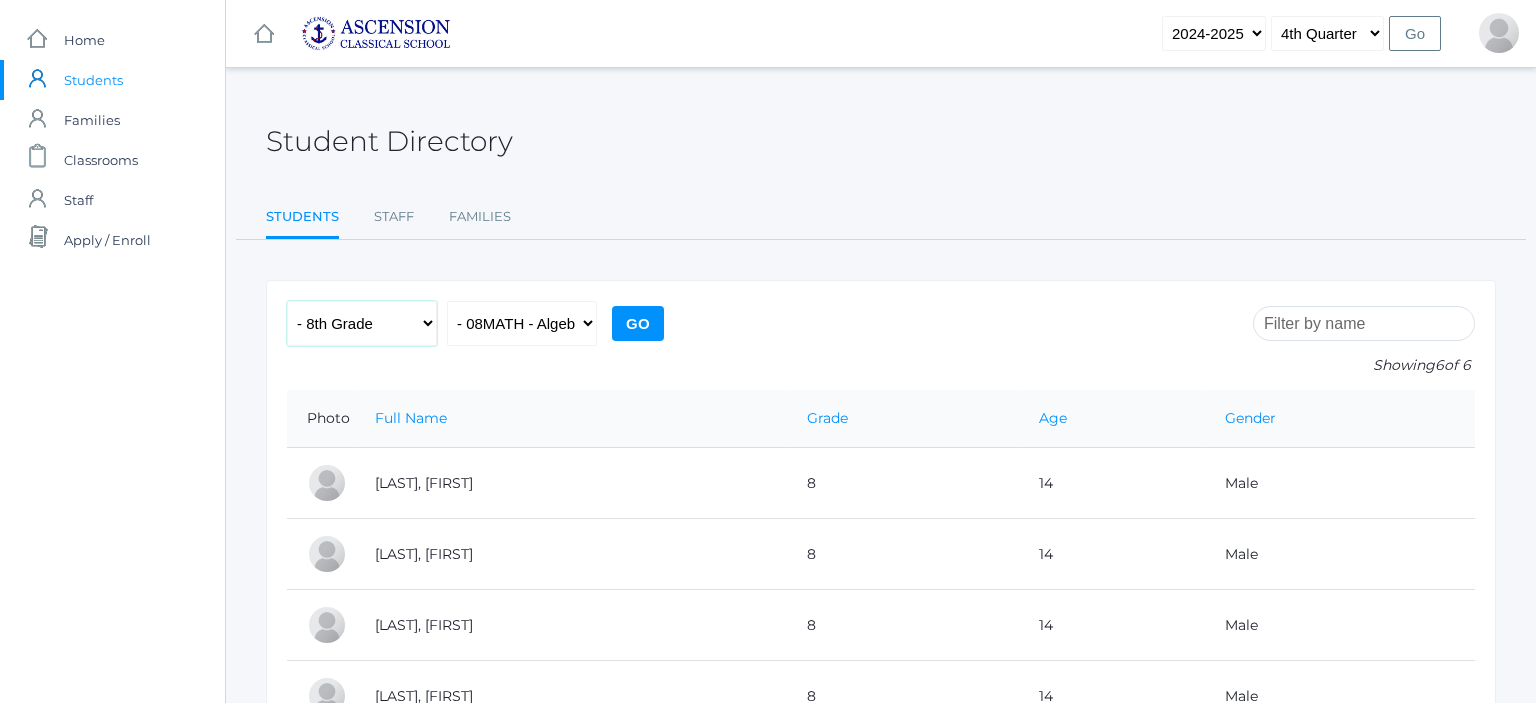 click on "All Grades
Grammar
- Kindergarten
- 1st Grade
- 2nd Grade
- 3rd Grade
- 4th Grade
- 5th Grade
Logic
- 6th Grade
- 7th Grade
- 8th Grade
Rhetoric
- 9th Grade
- 10th Grade
- 11th Grade" at bounding box center (362, 323) 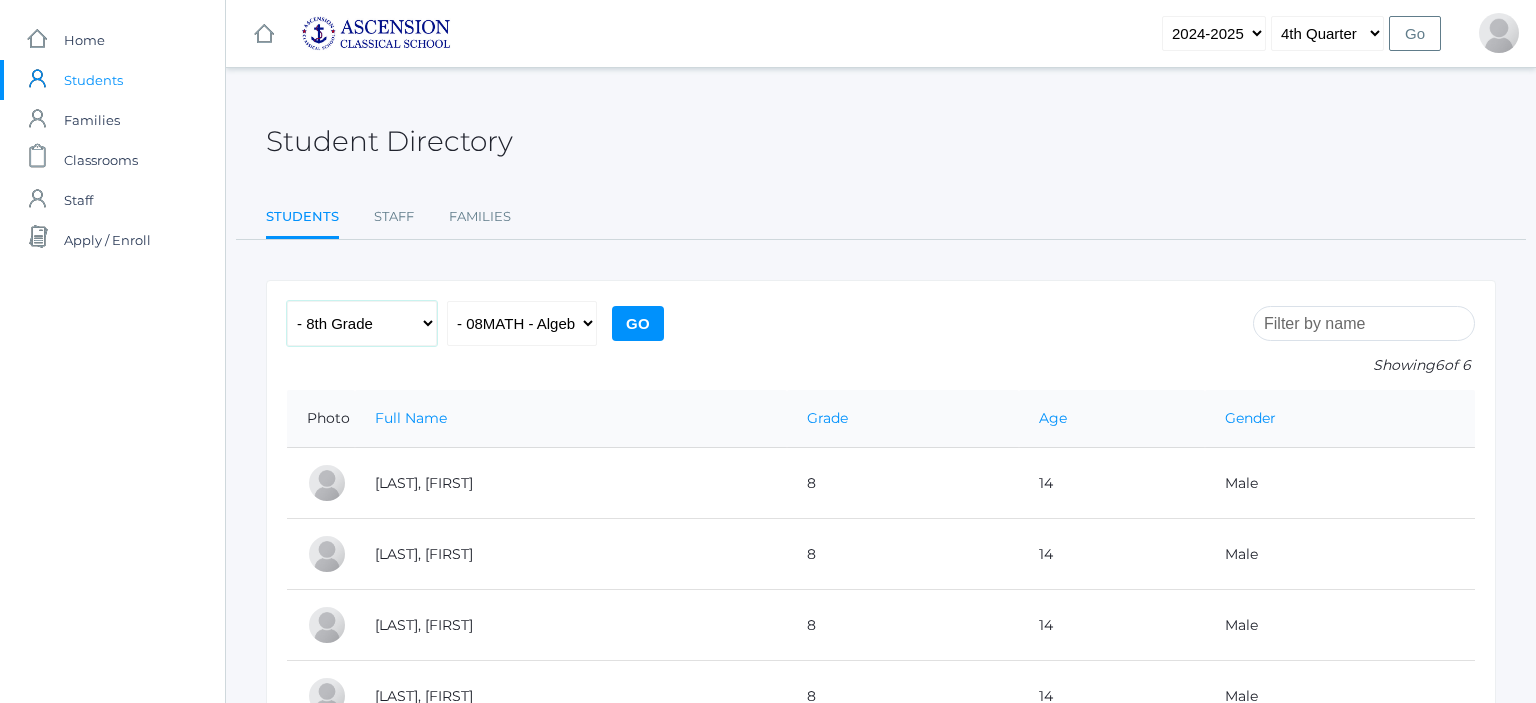 select on "any" 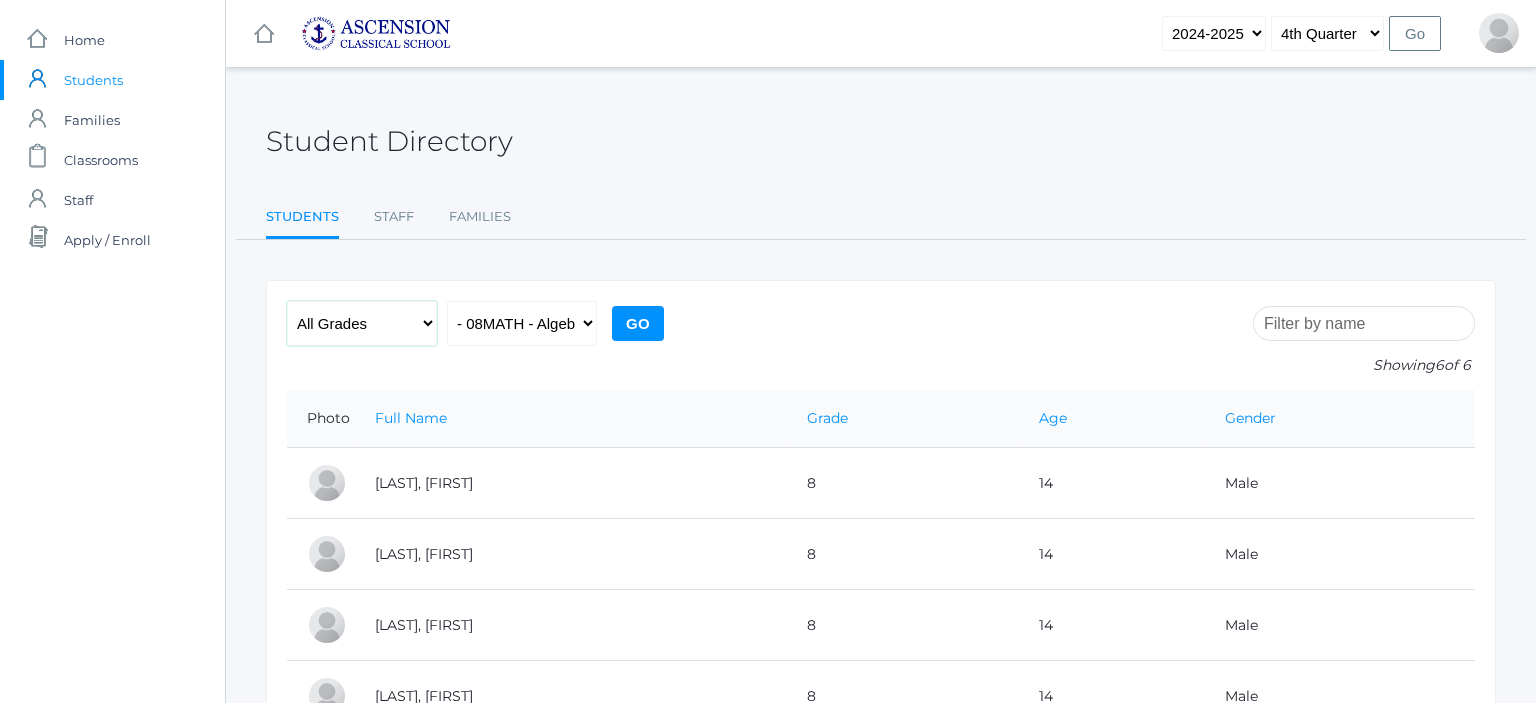 click on "All Grades" at bounding box center (0, 0) 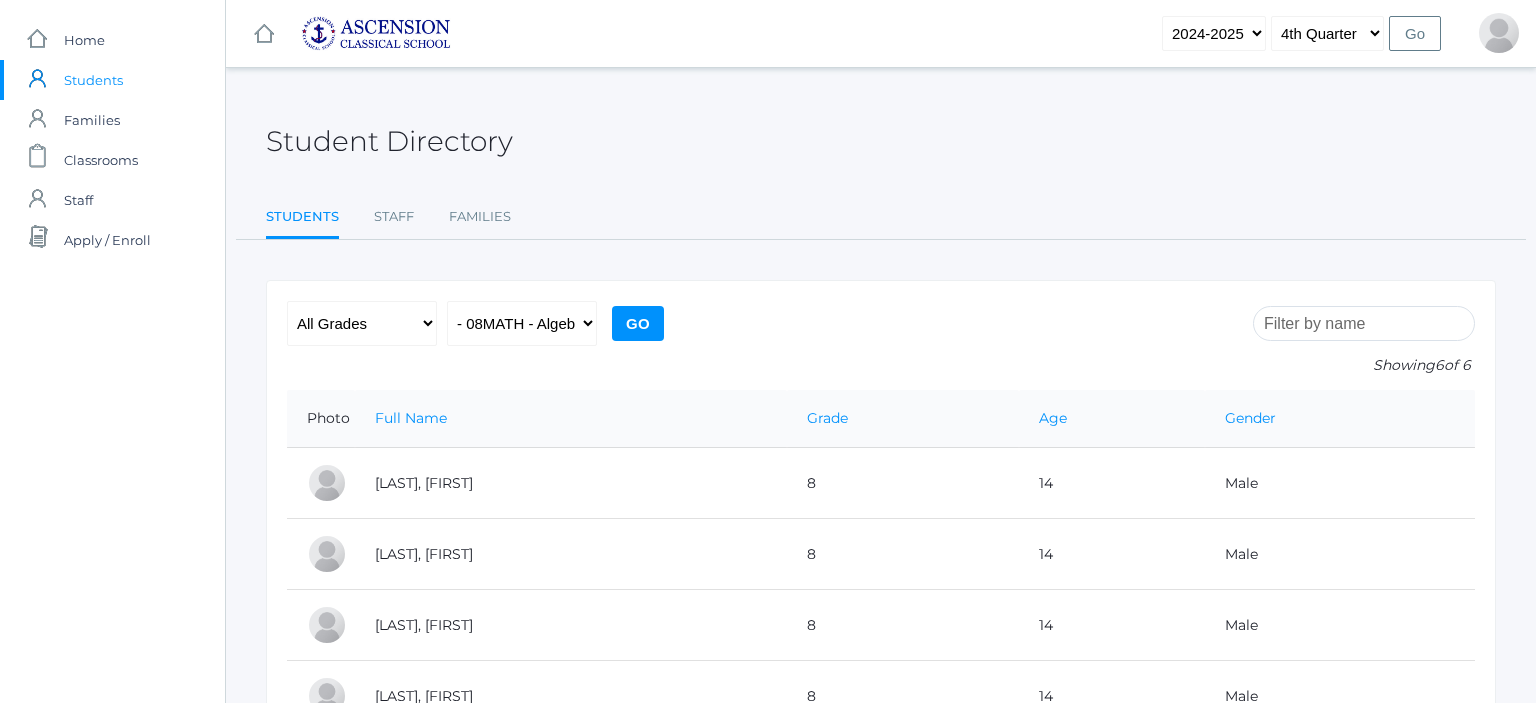 click on "Go" at bounding box center [638, 323] 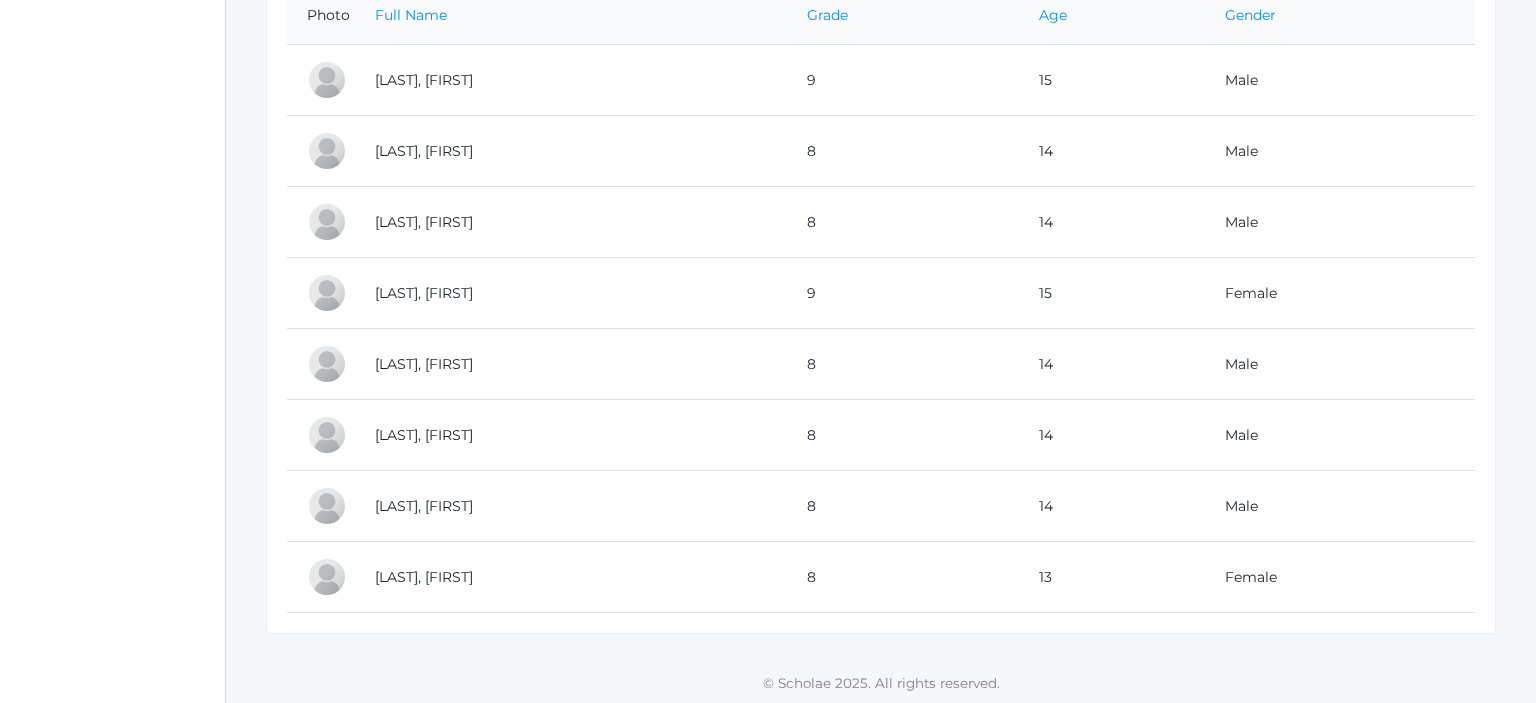 scroll, scrollTop: 0, scrollLeft: 0, axis: both 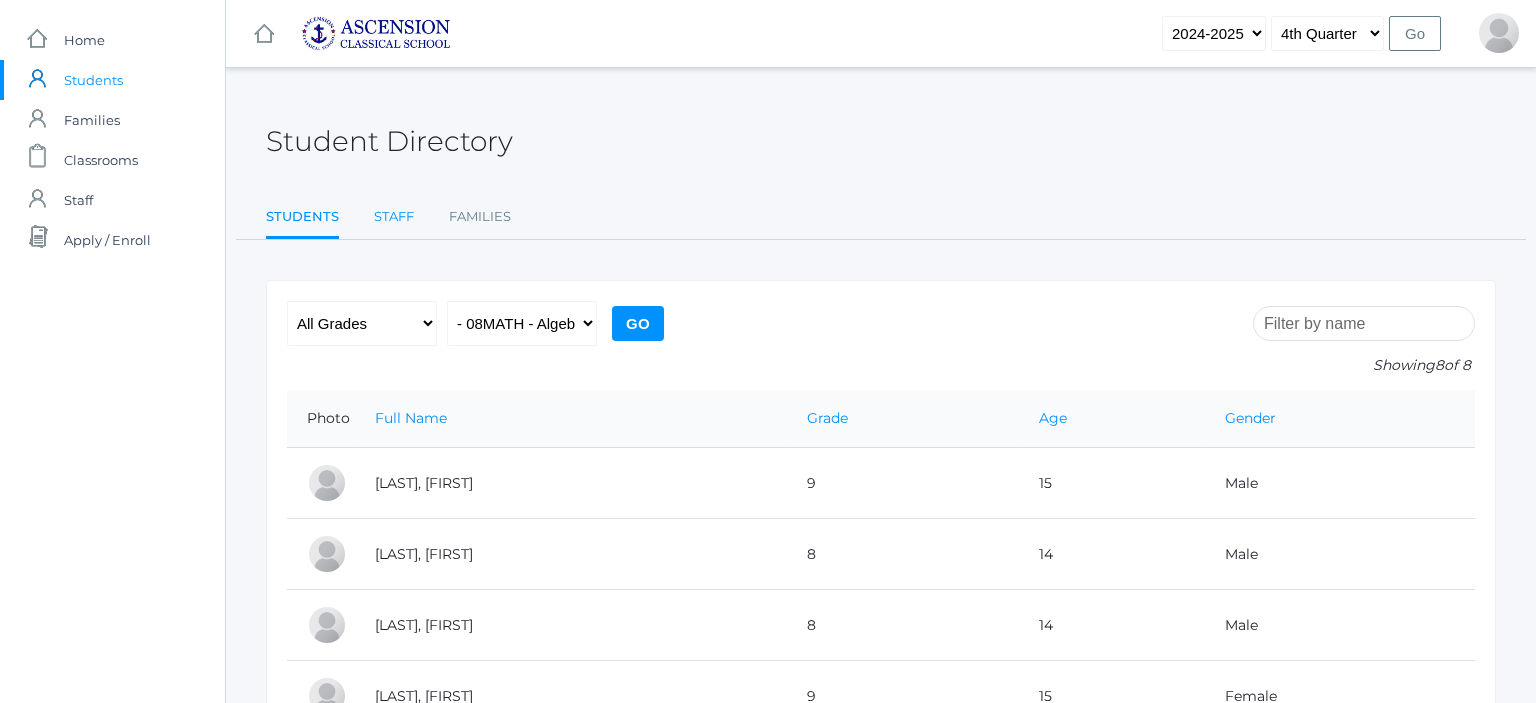 click on "Staff" at bounding box center [394, 217] 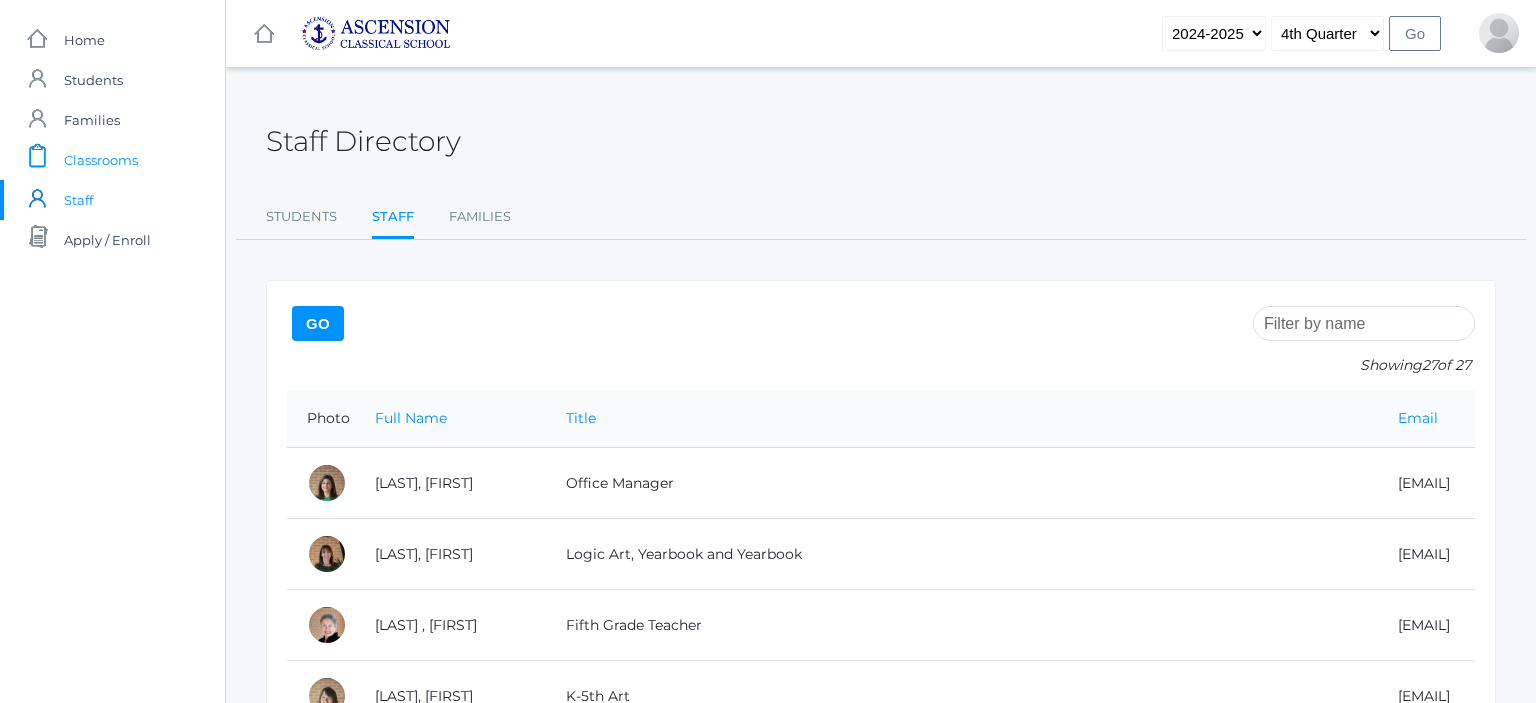 click on "Classrooms" at bounding box center [101, 160] 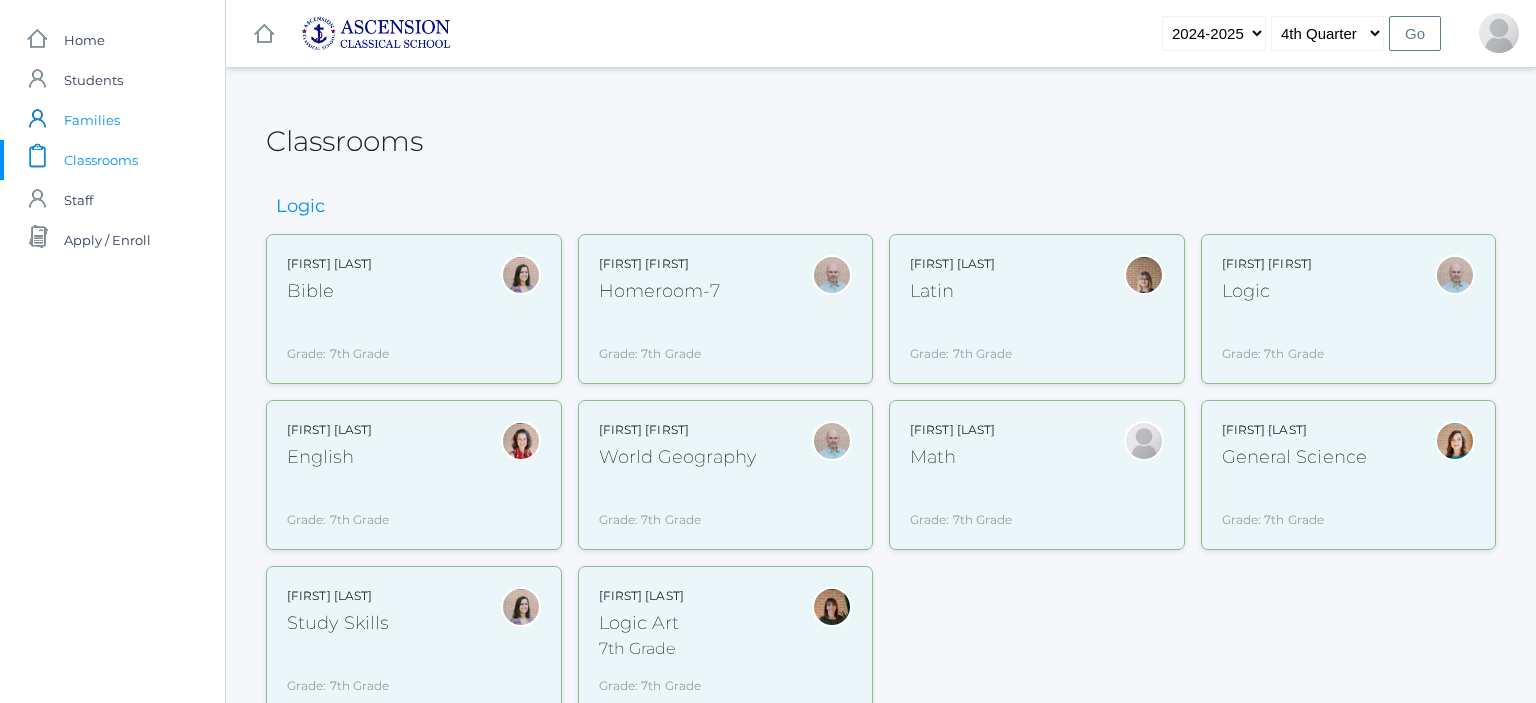 click on "Families" at bounding box center [92, 120] 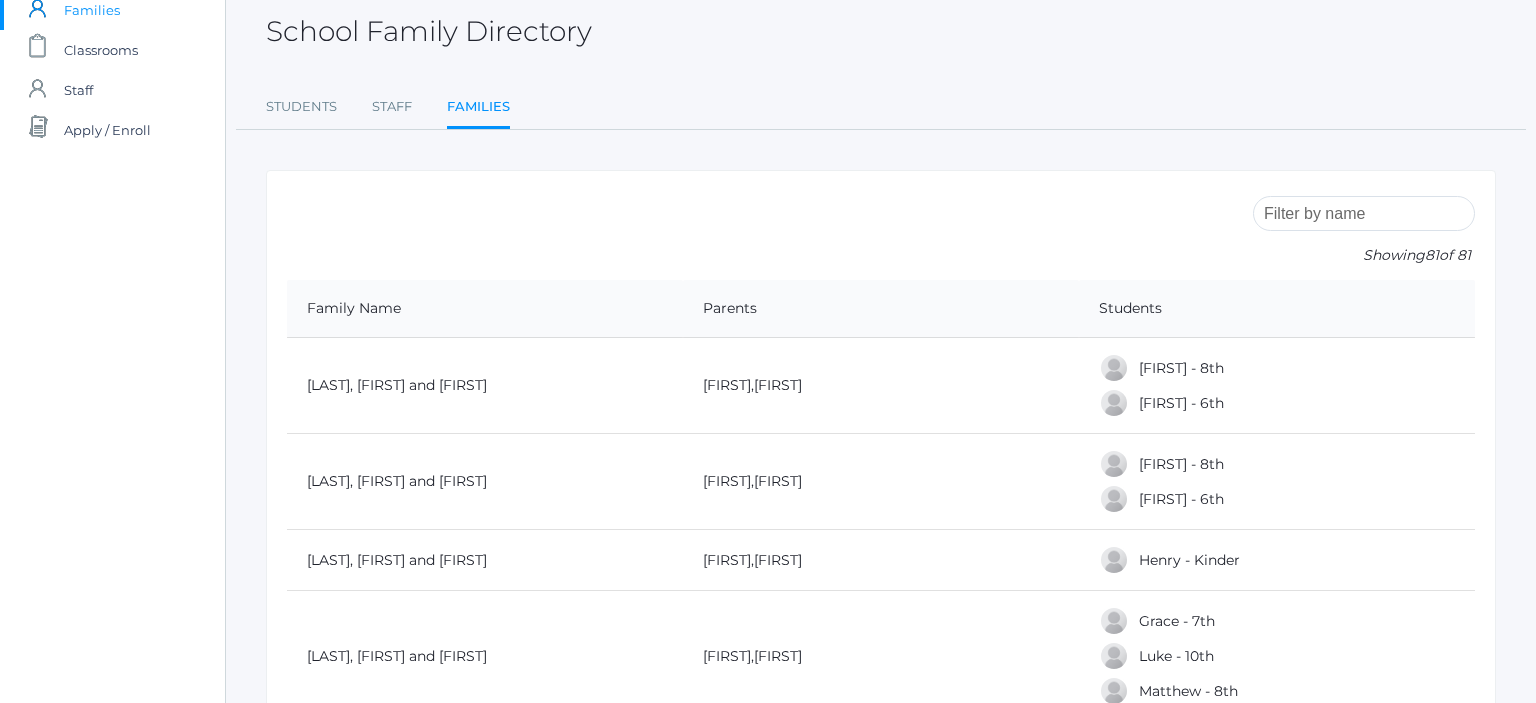 scroll, scrollTop: 0, scrollLeft: 0, axis: both 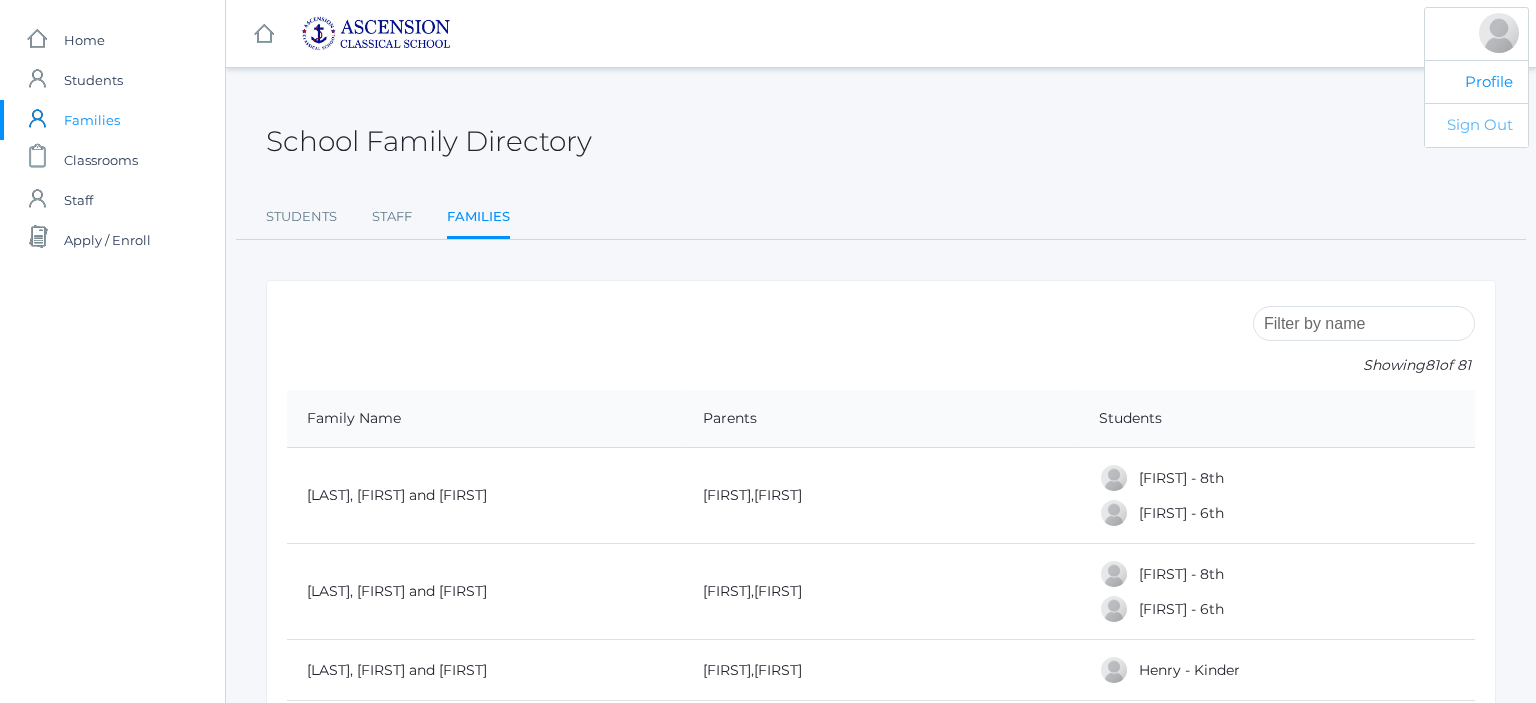 click on "Sign Out" at bounding box center [1476, 125] 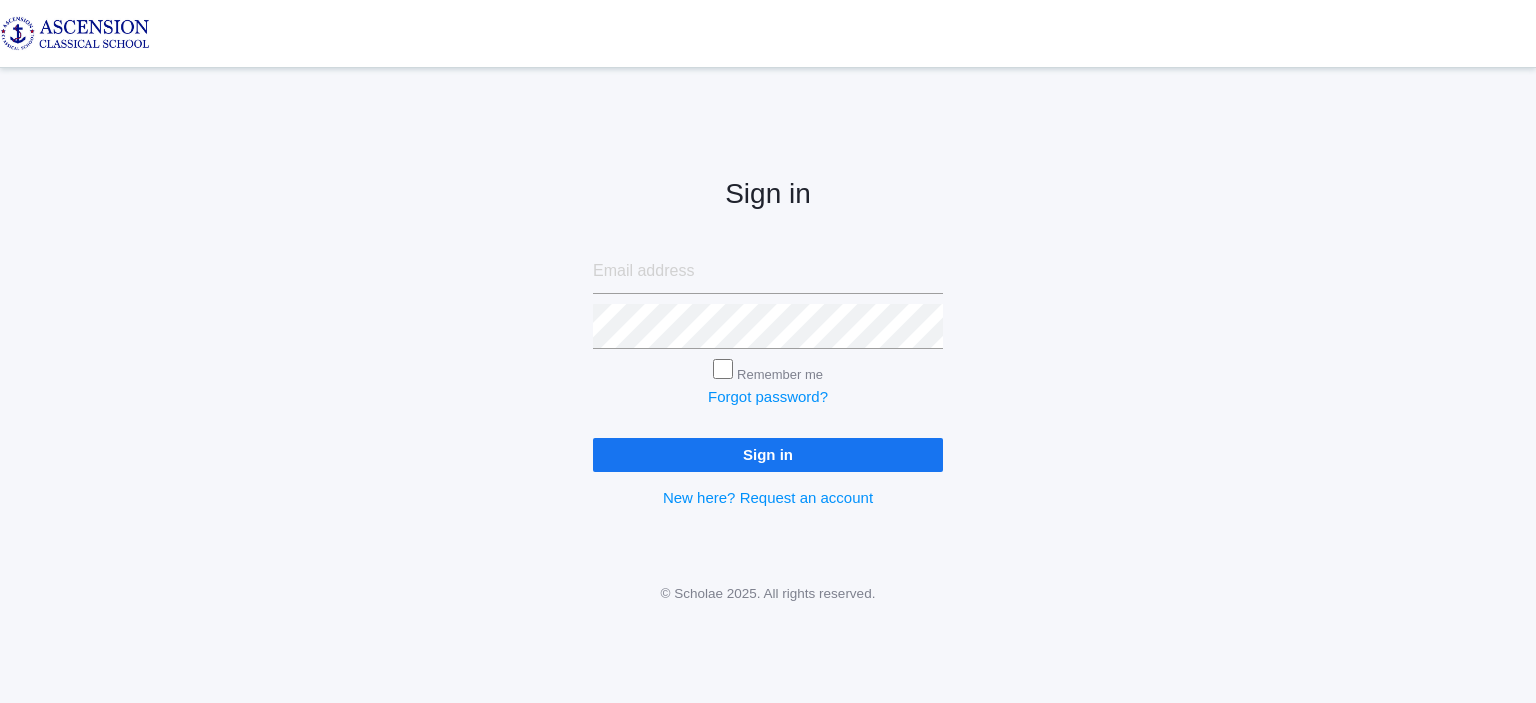 scroll, scrollTop: 0, scrollLeft: 0, axis: both 